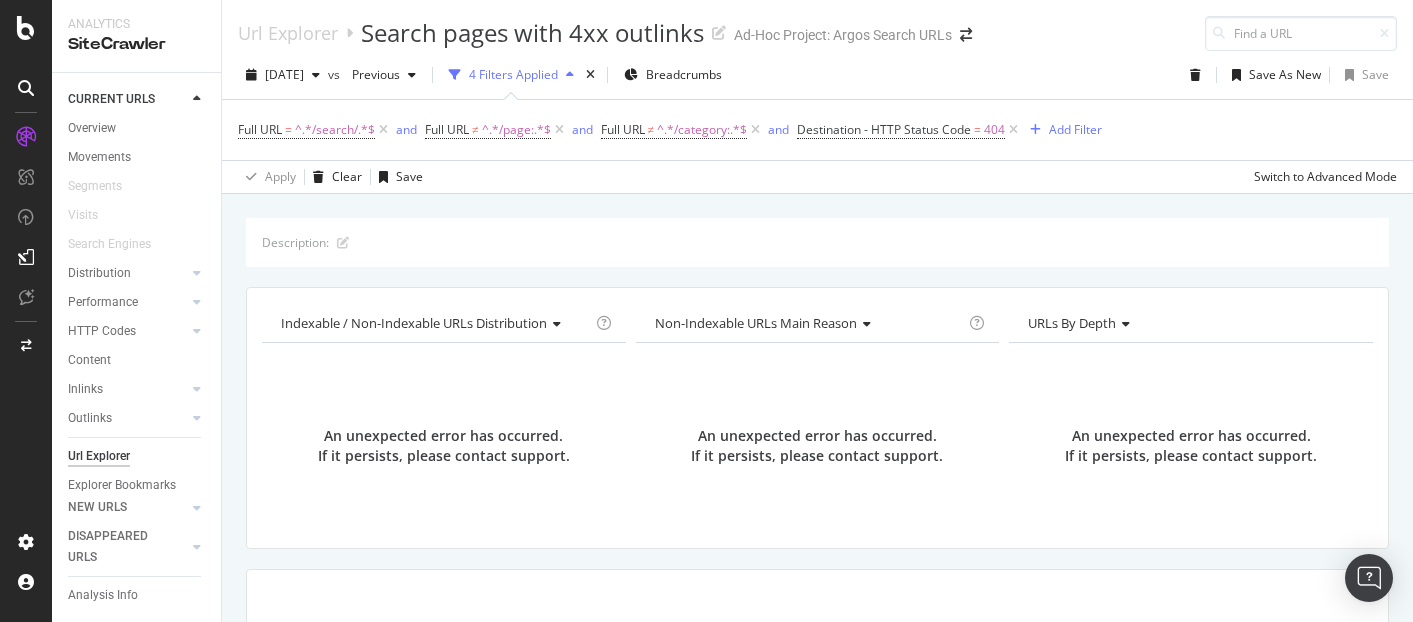 scroll, scrollTop: 0, scrollLeft: 0, axis: both 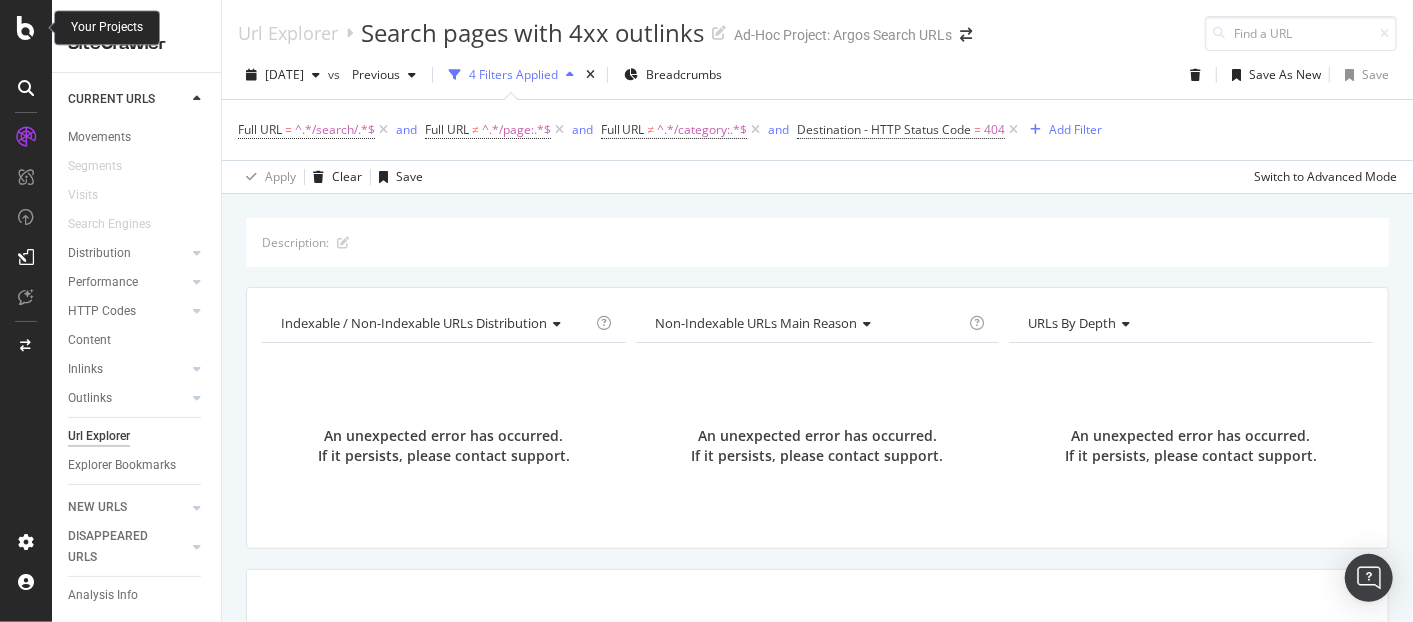 click at bounding box center [26, 28] 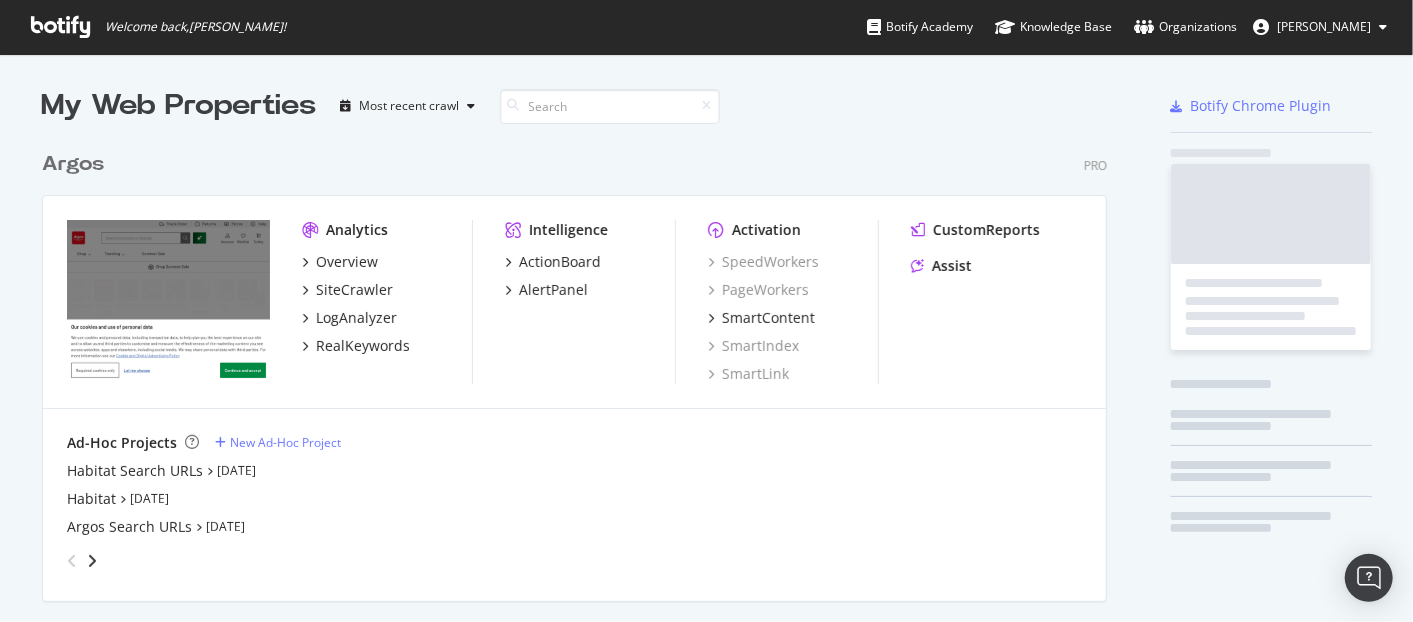 scroll, scrollTop: 17, scrollLeft: 18, axis: both 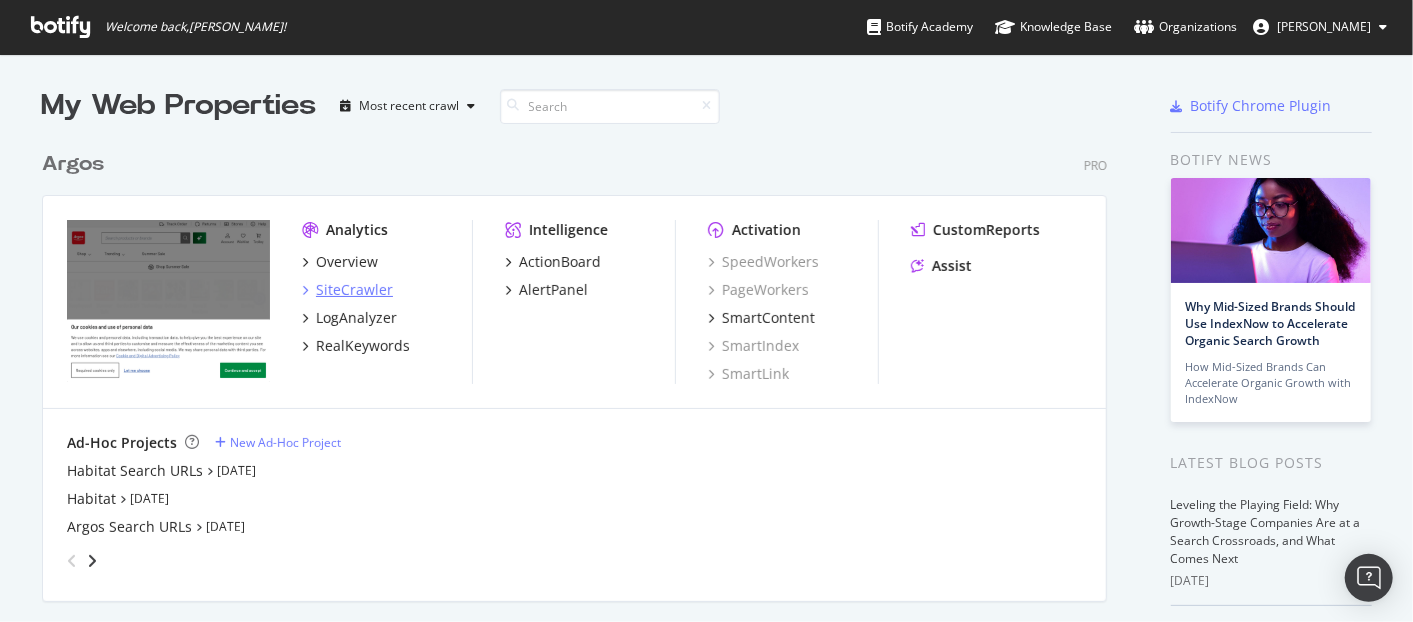 click on "SiteCrawler" at bounding box center [354, 290] 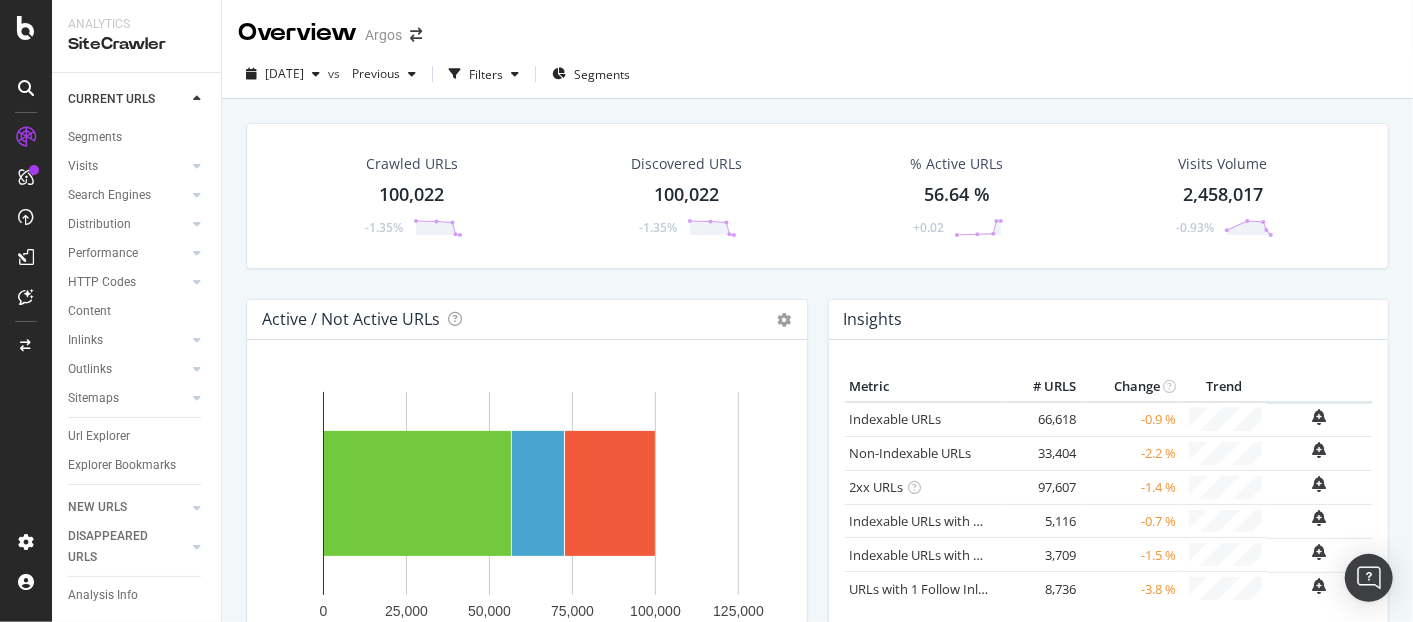 scroll, scrollTop: 63, scrollLeft: 0, axis: vertical 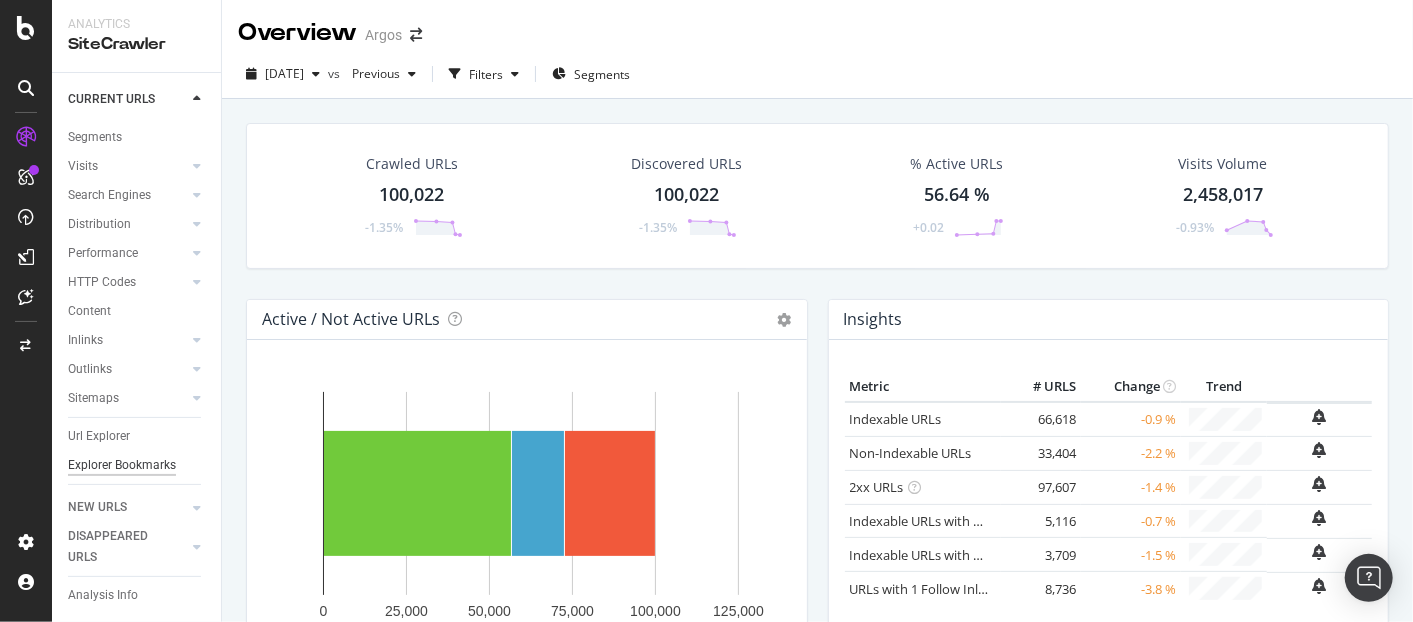 click on "Explorer Bookmarks" at bounding box center (122, 465) 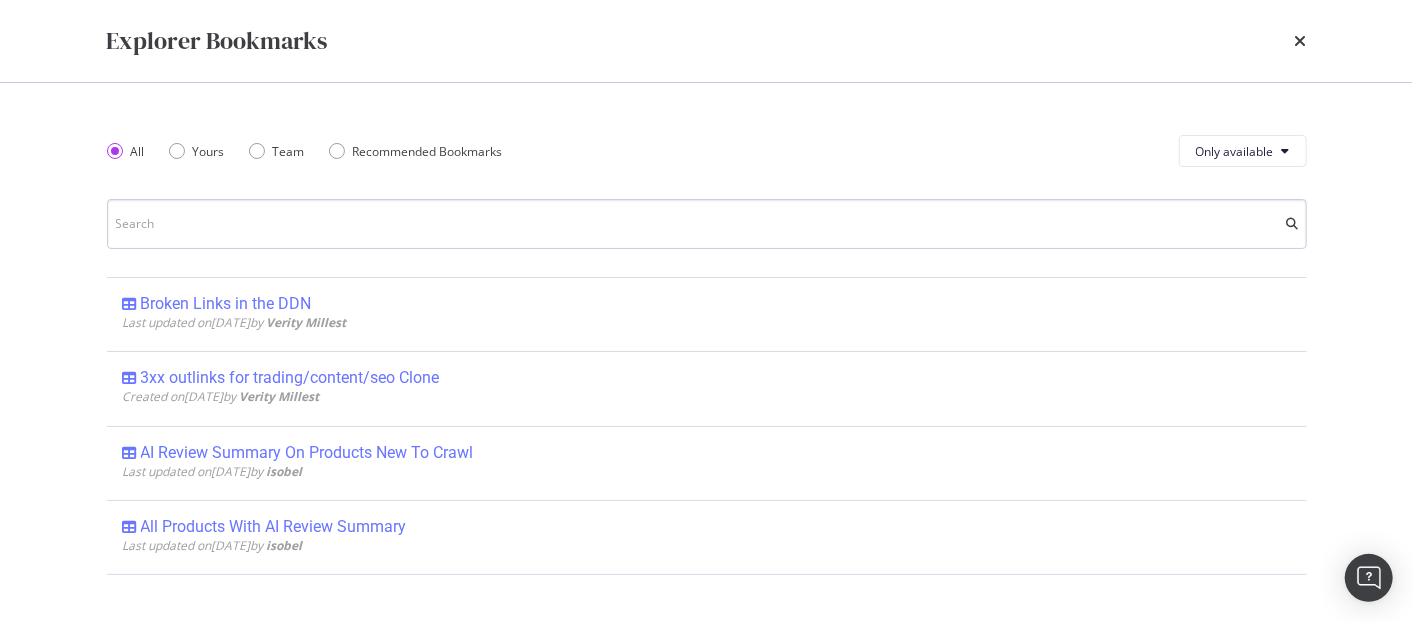 click at bounding box center (707, 224) 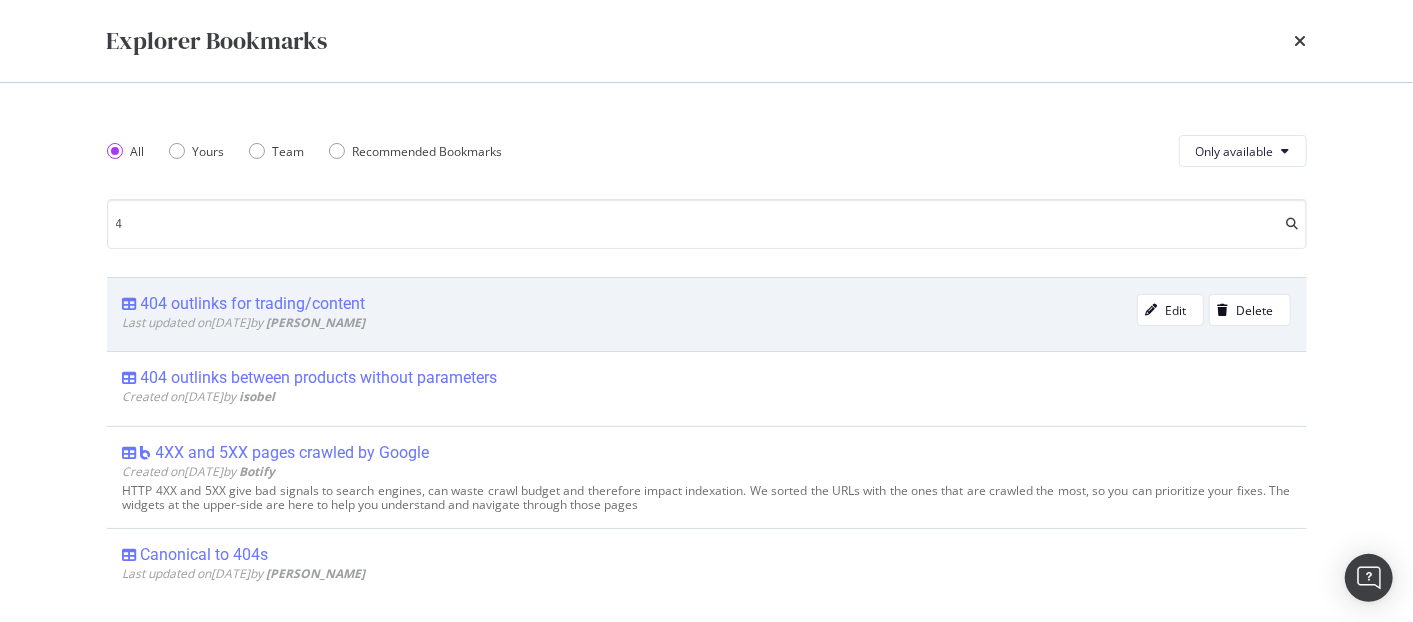 type on "4" 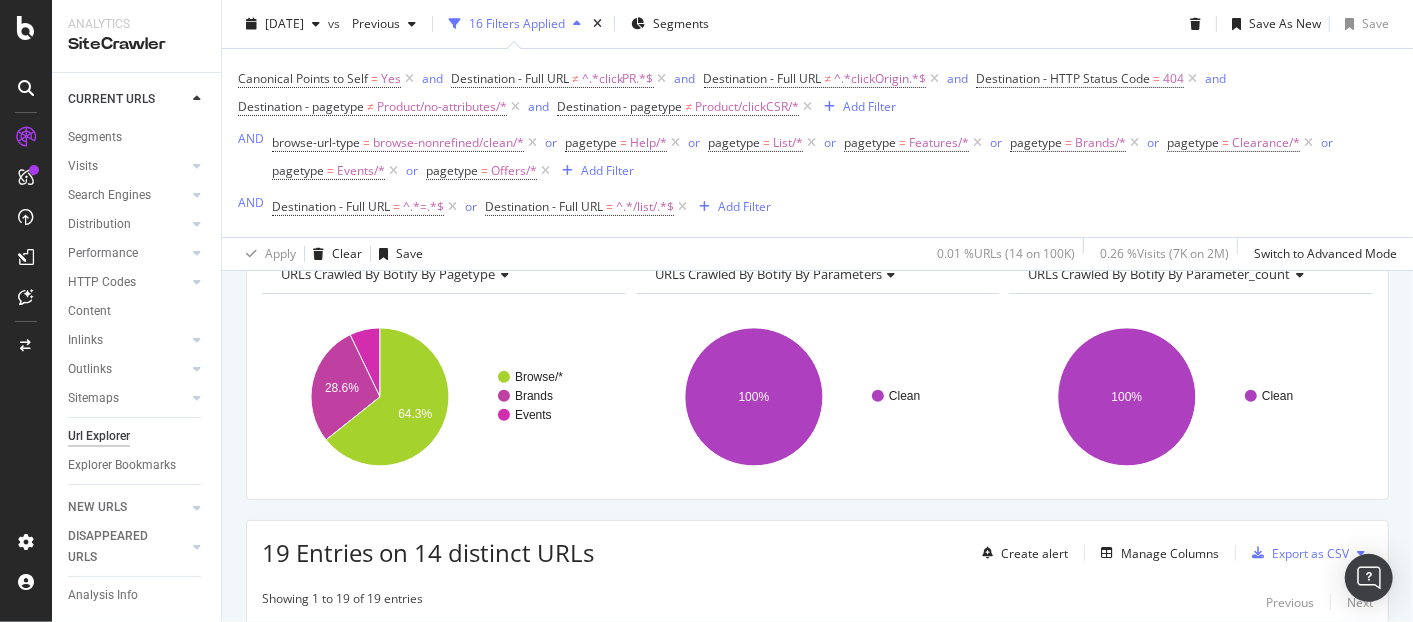 scroll, scrollTop: 150, scrollLeft: 0, axis: vertical 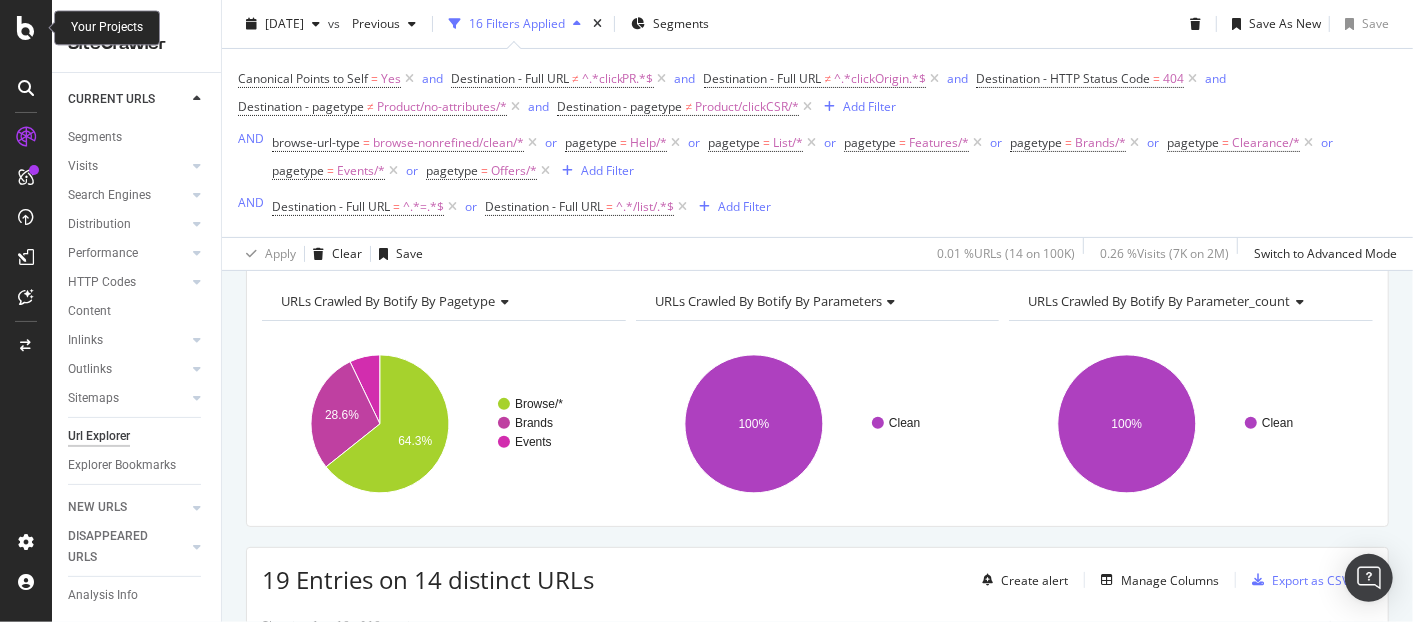 click at bounding box center [26, 28] 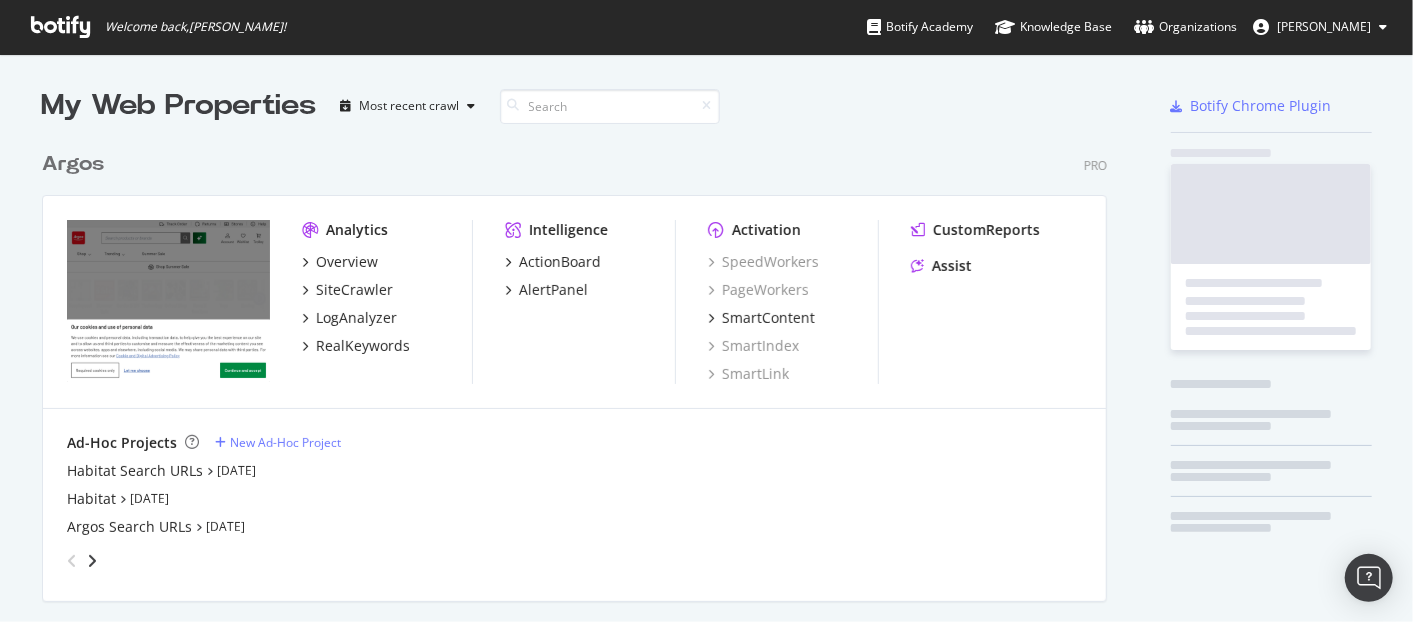 scroll, scrollTop: 17, scrollLeft: 18, axis: both 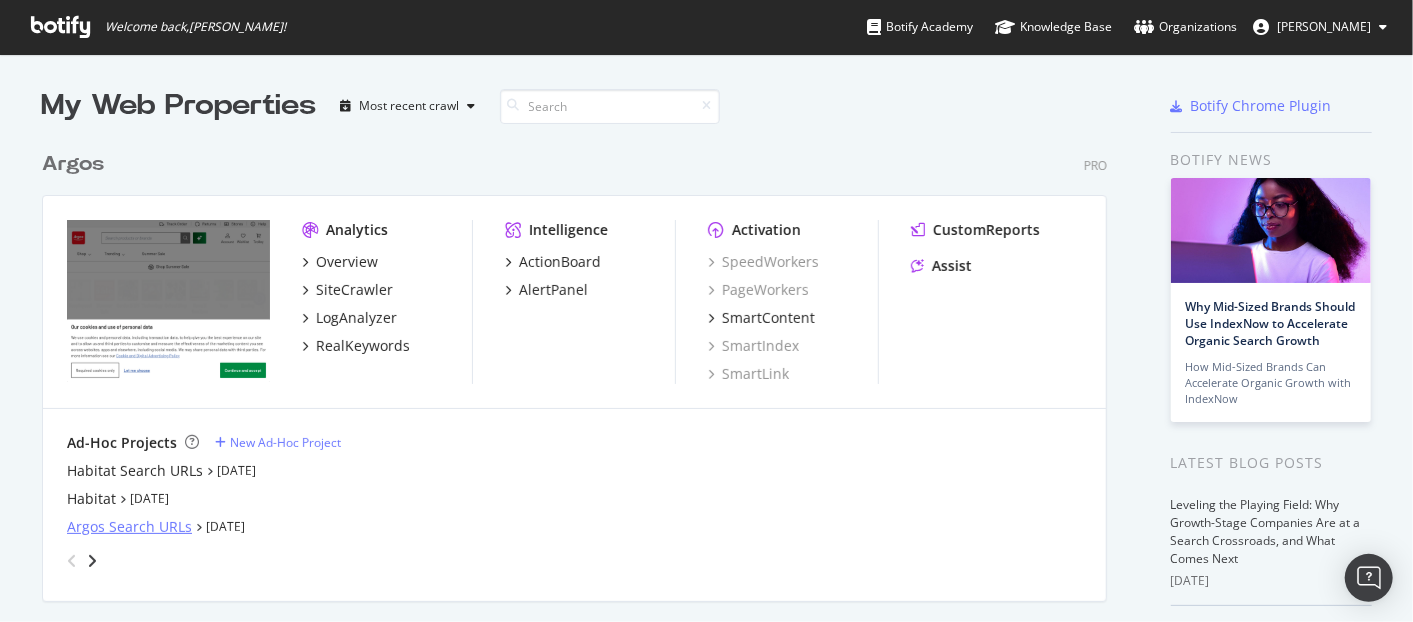 click on "Argos Search URLs" at bounding box center [129, 527] 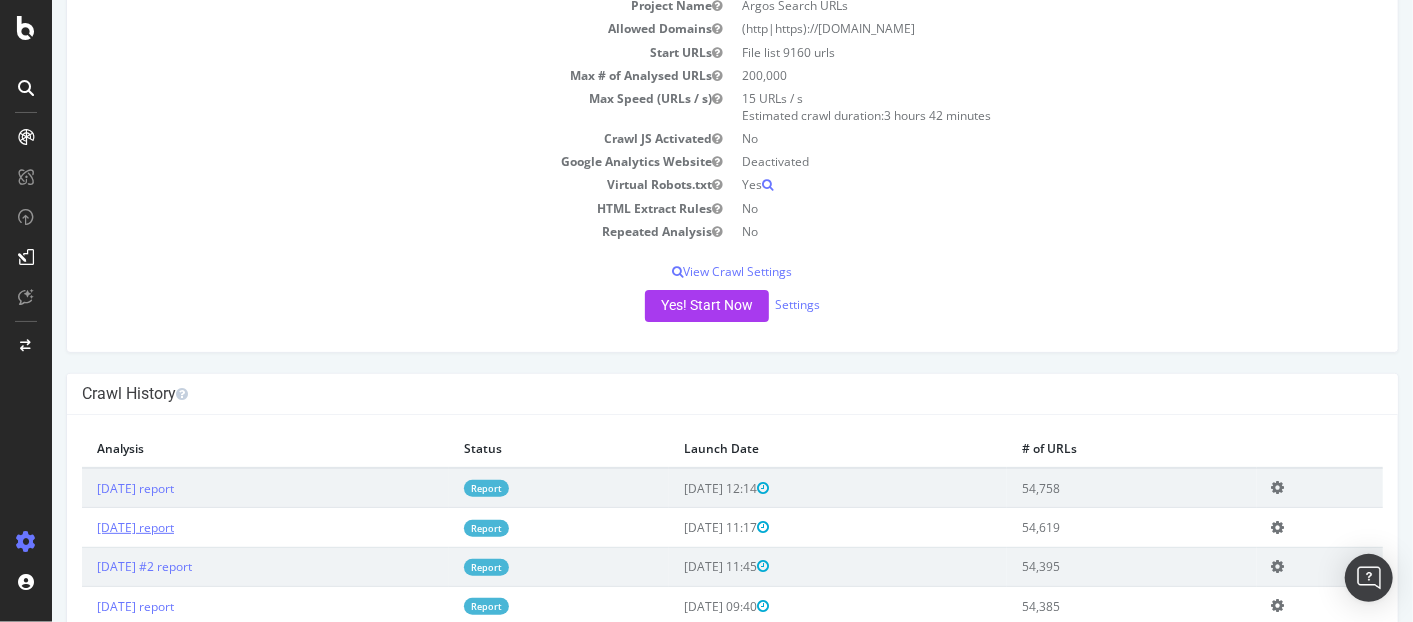 scroll, scrollTop: 166, scrollLeft: 0, axis: vertical 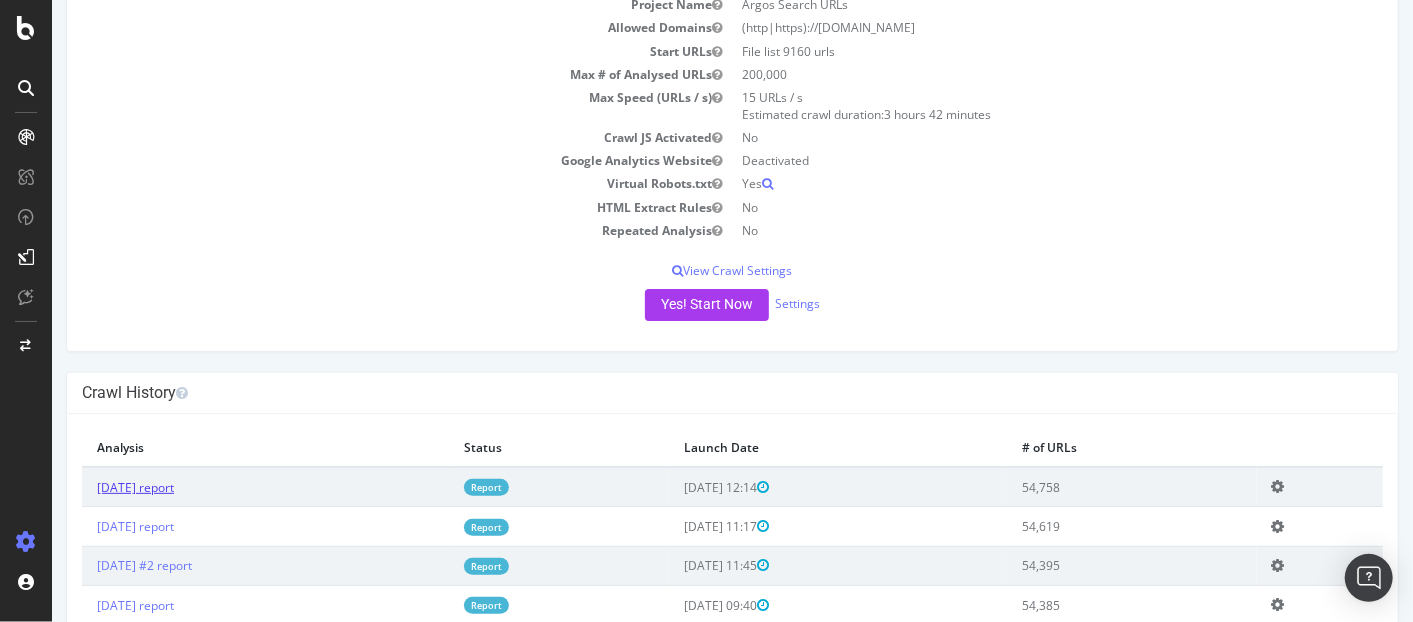 click on "[DATE]
report" at bounding box center (134, 487) 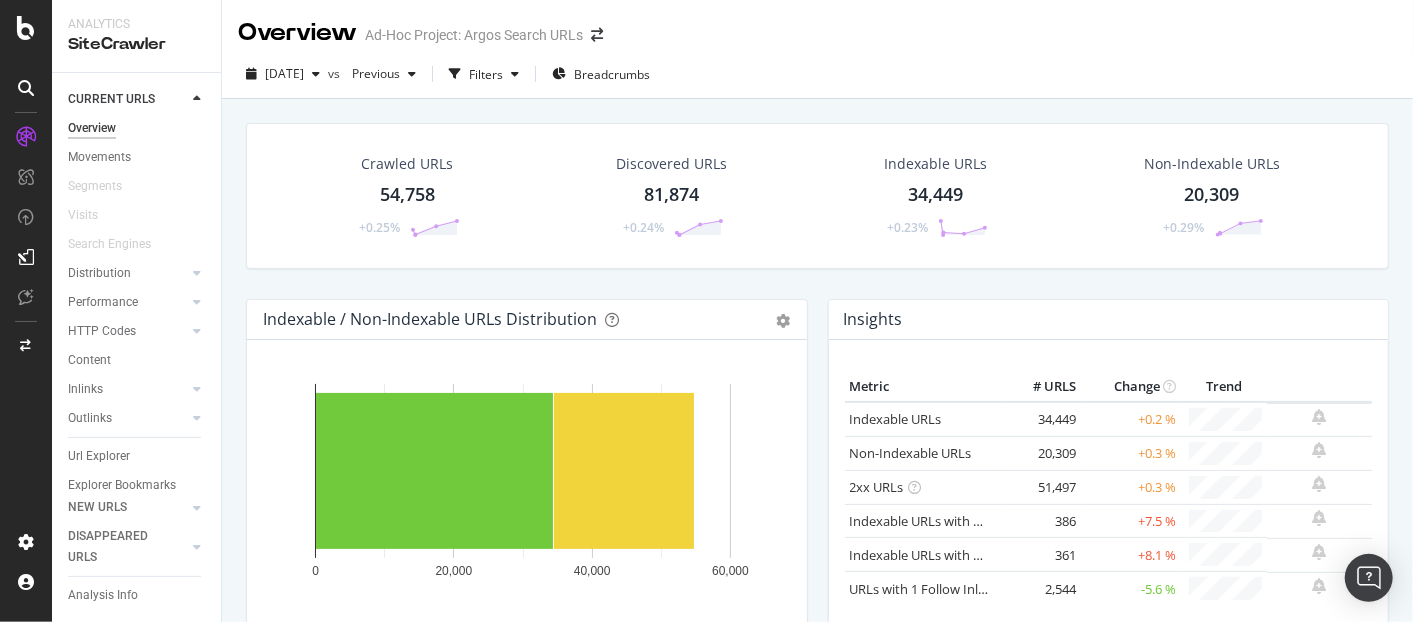 scroll, scrollTop: 40, scrollLeft: 0, axis: vertical 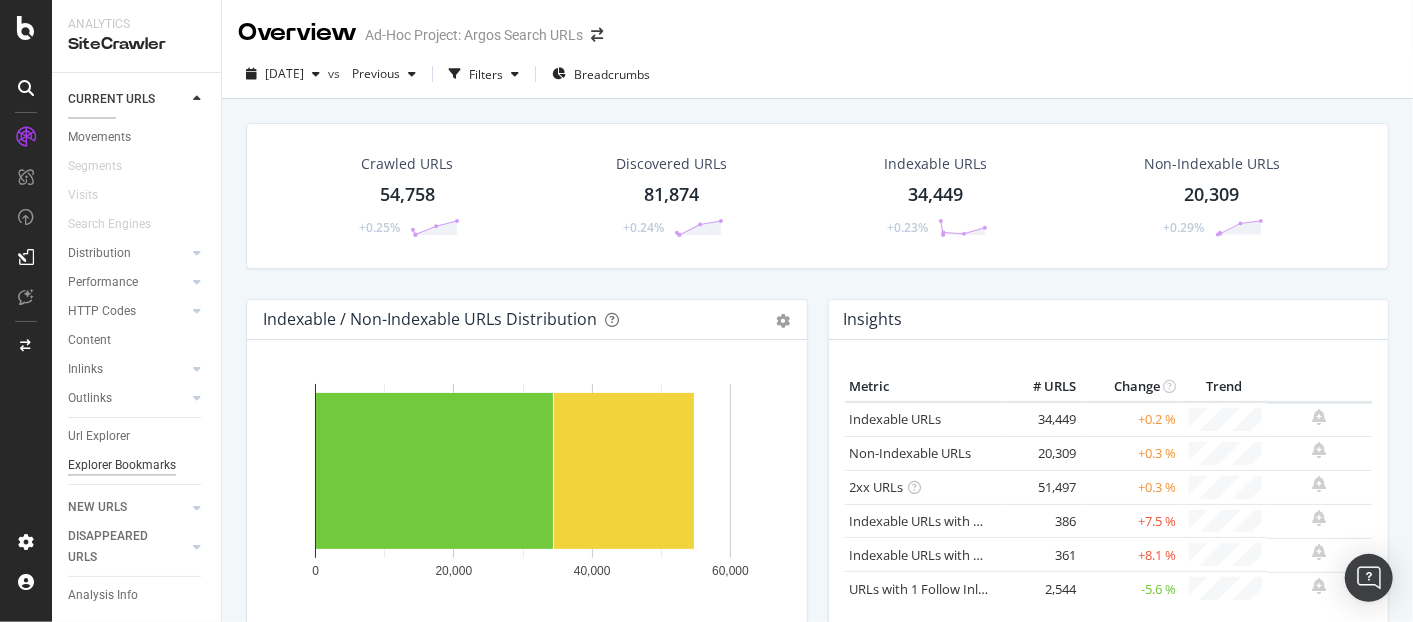 click on "Explorer Bookmarks" at bounding box center (122, 465) 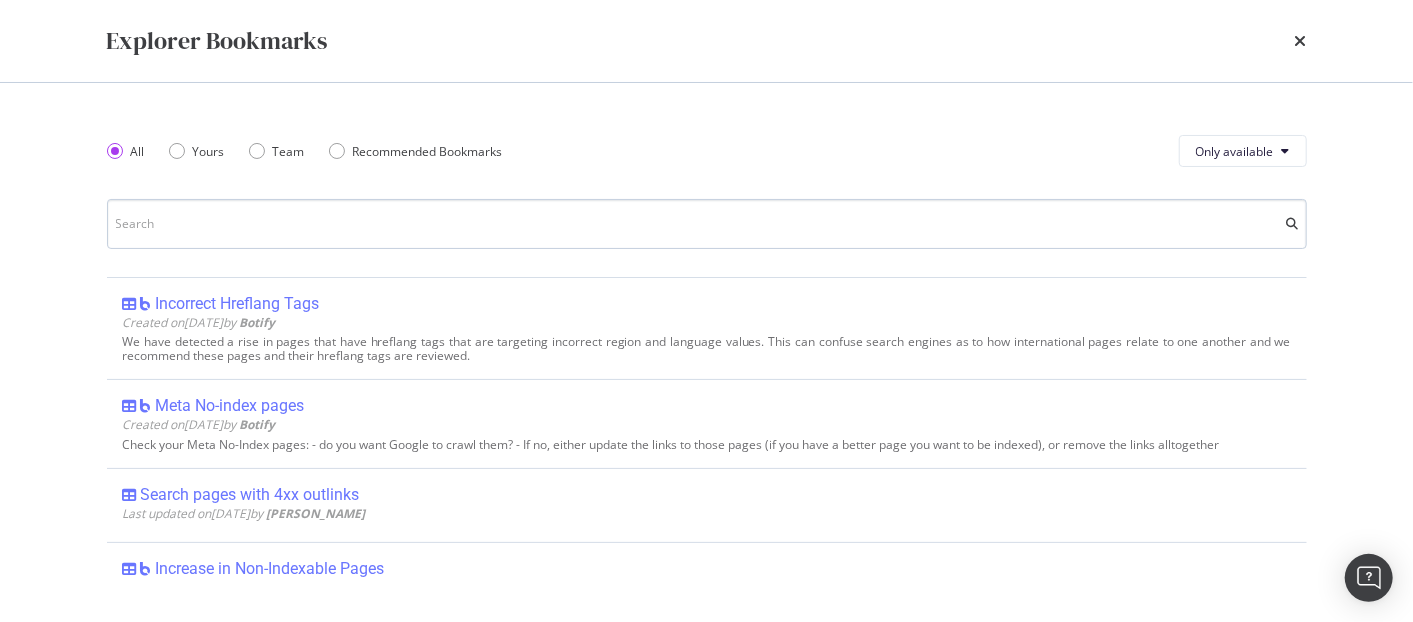 click at bounding box center (707, 224) 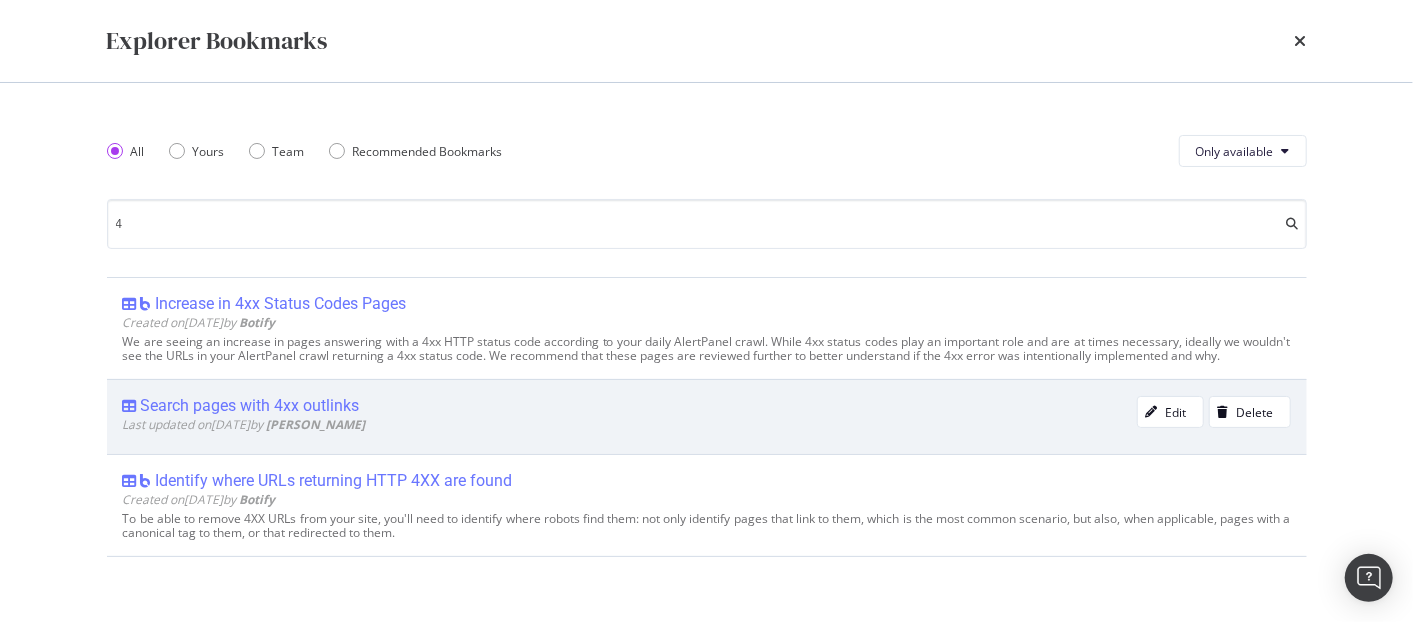 type on "4" 